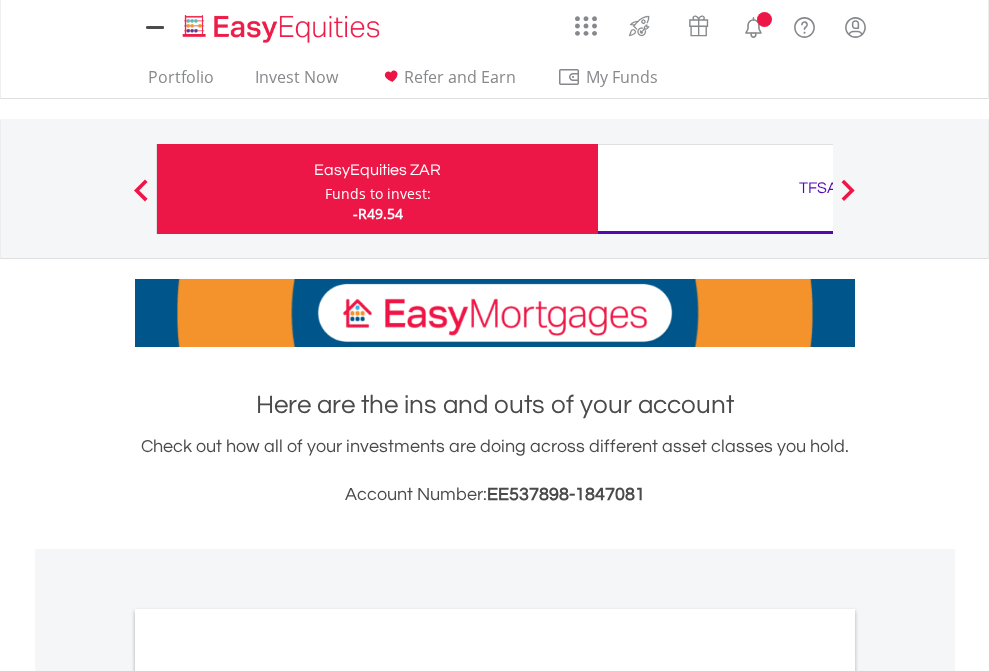 scroll, scrollTop: 0, scrollLeft: 0, axis: both 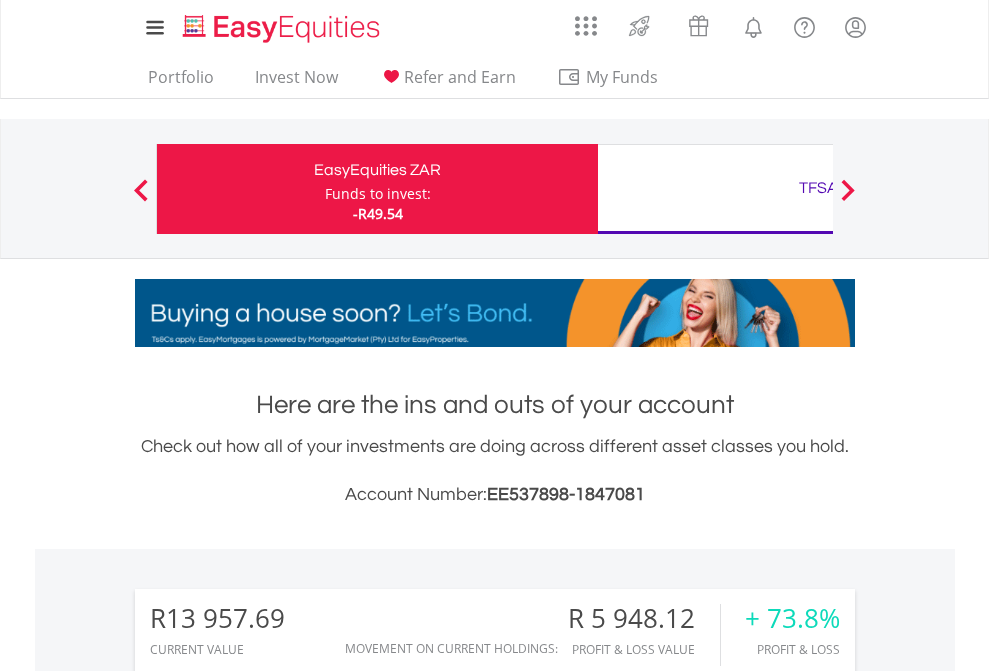 click on "Funds to invest:" at bounding box center (378, 194) 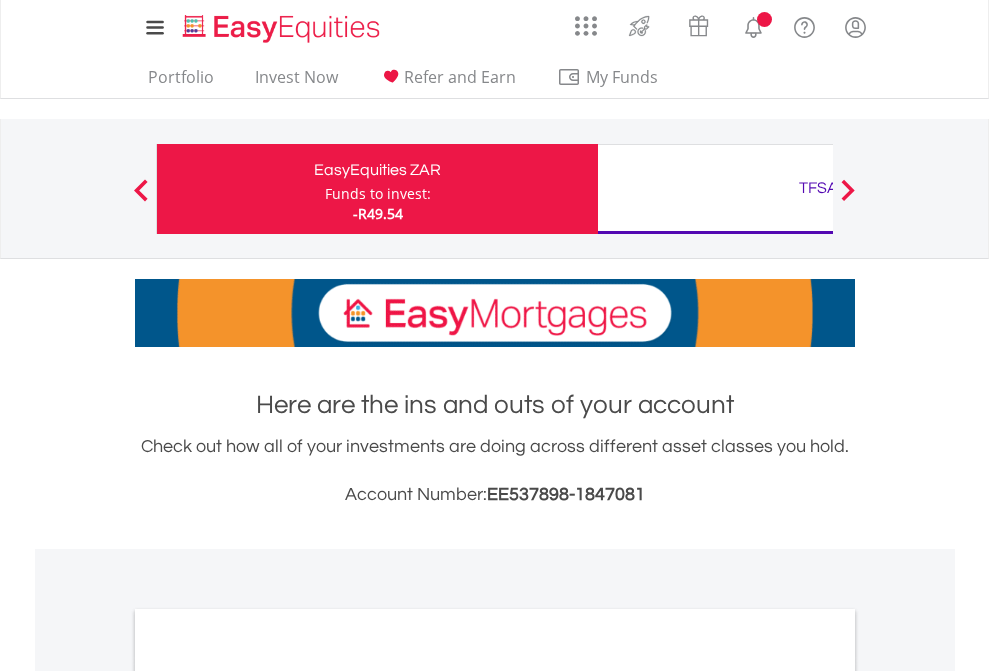 scroll, scrollTop: 0, scrollLeft: 0, axis: both 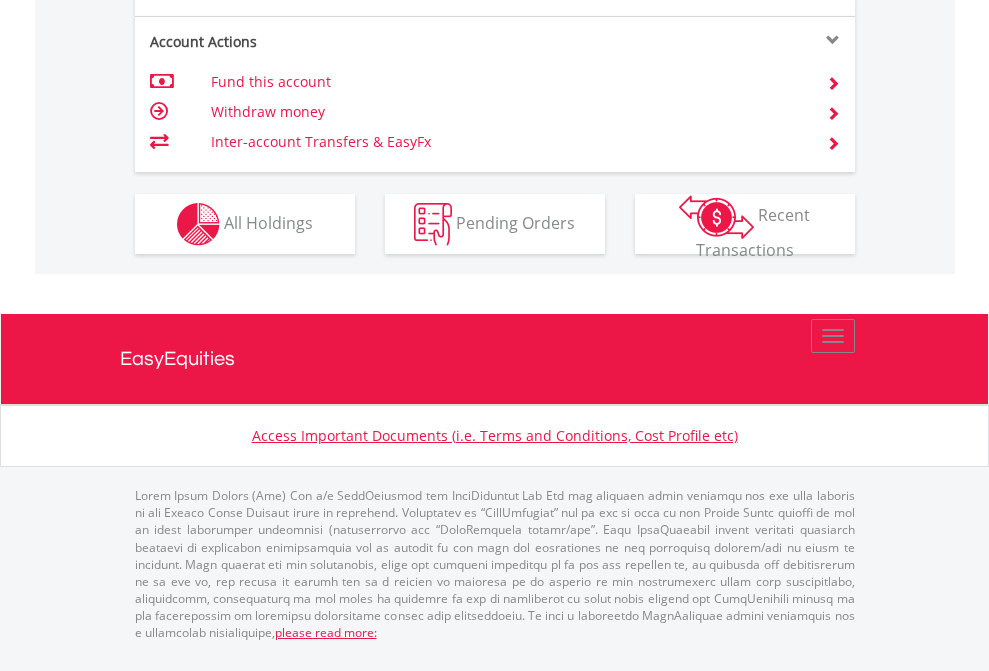click on "Investment types" at bounding box center [706, -337] 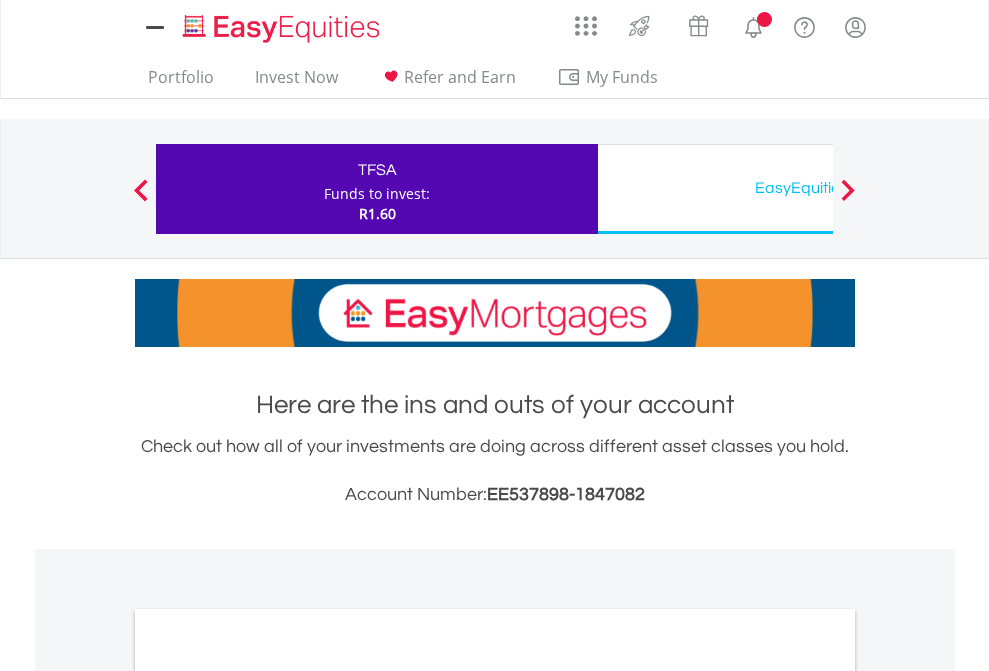 scroll, scrollTop: 0, scrollLeft: 0, axis: both 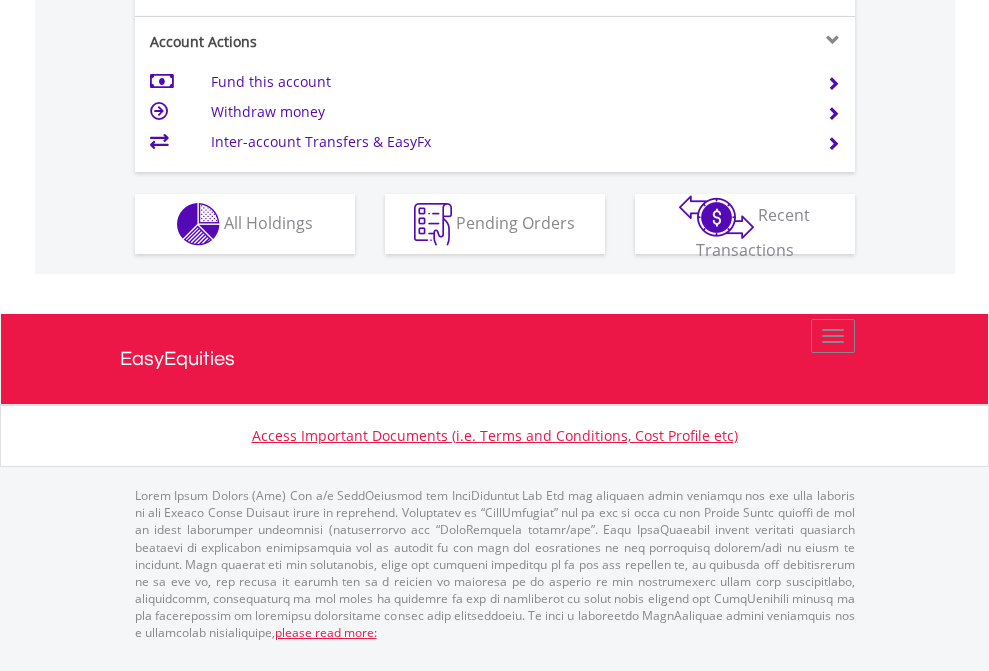 click on "Investment types" at bounding box center [706, -337] 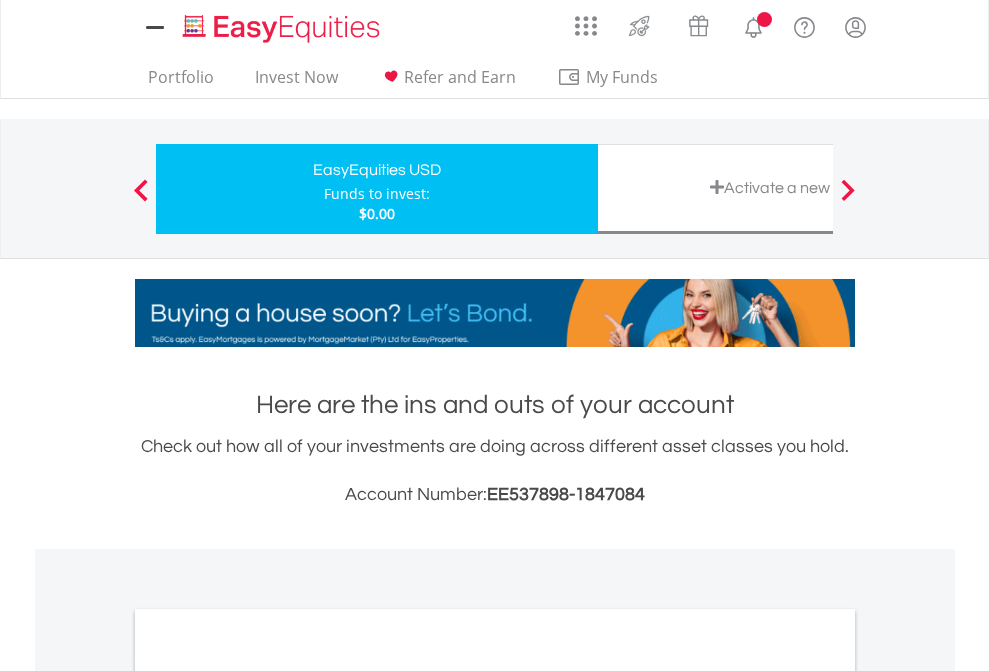 scroll, scrollTop: 0, scrollLeft: 0, axis: both 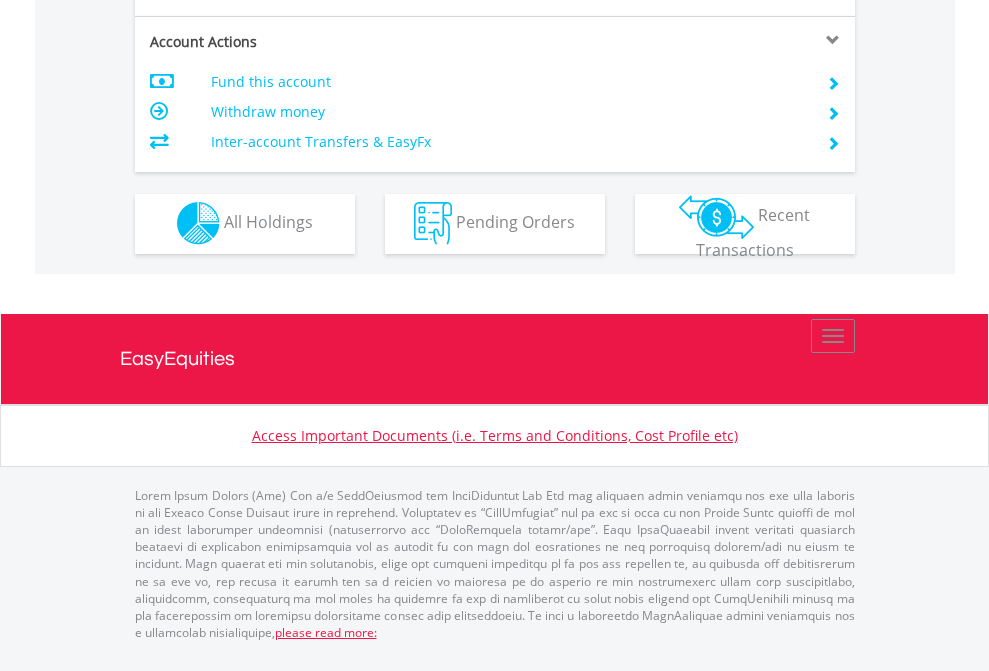 click on "Investment types" at bounding box center [706, -353] 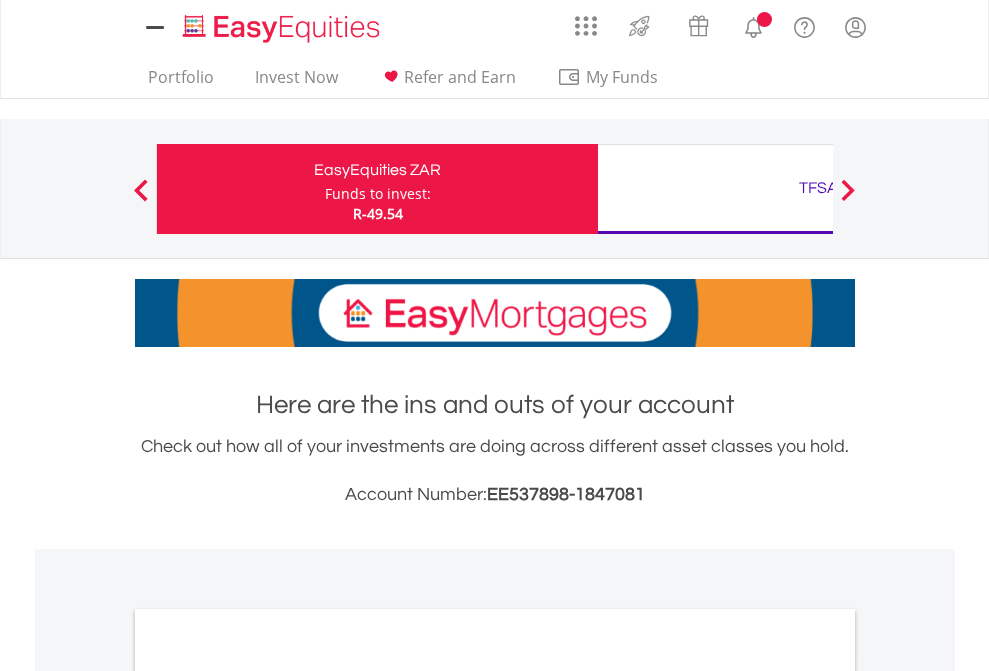 scroll, scrollTop: 0, scrollLeft: 0, axis: both 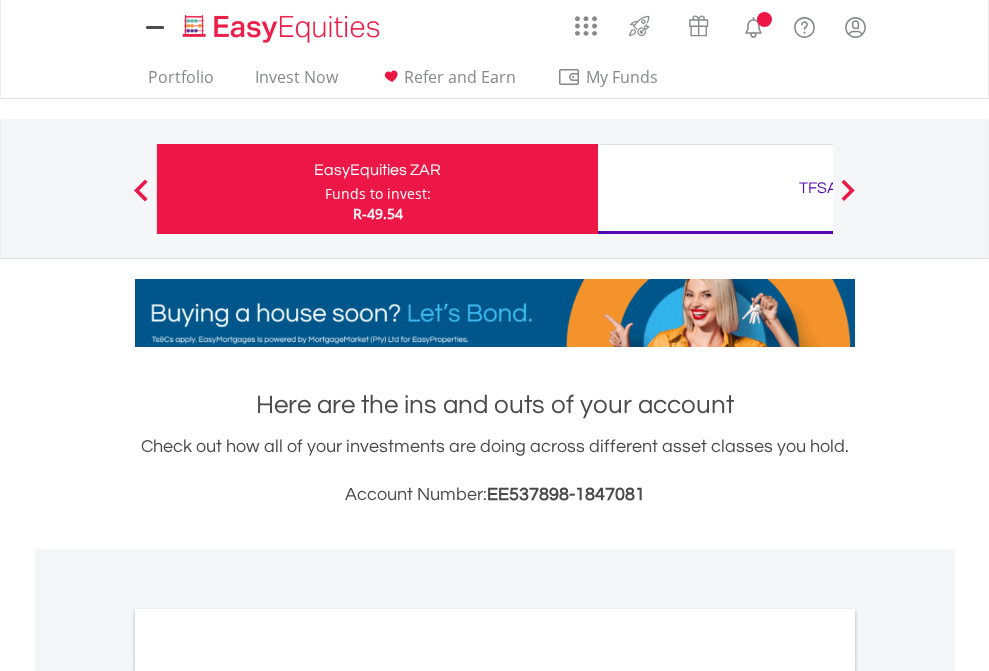 click on "All Holdings" at bounding box center (268, 1096) 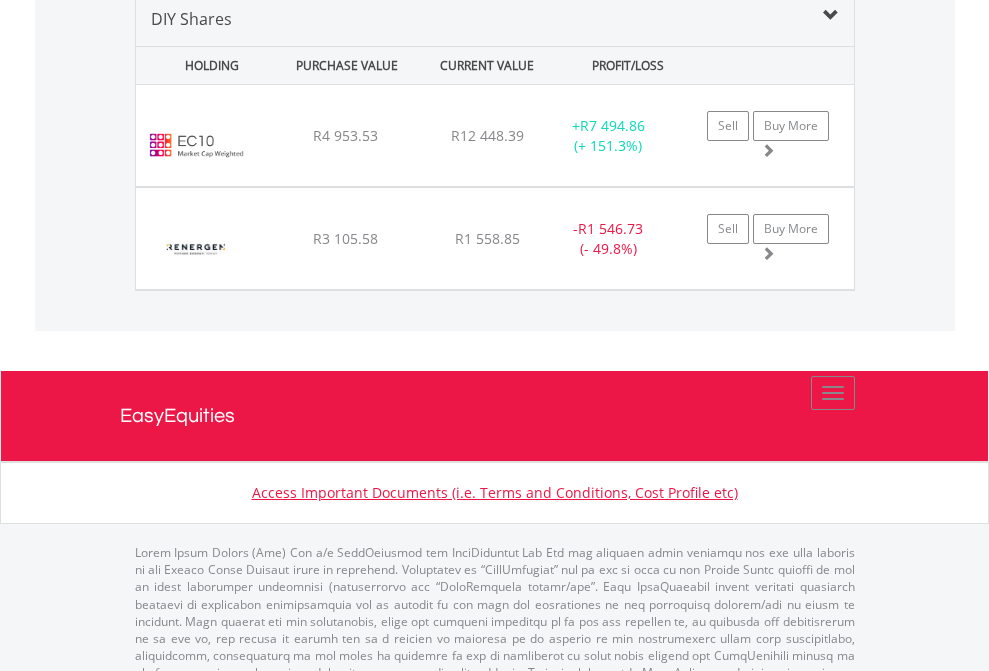 scroll, scrollTop: 1933, scrollLeft: 0, axis: vertical 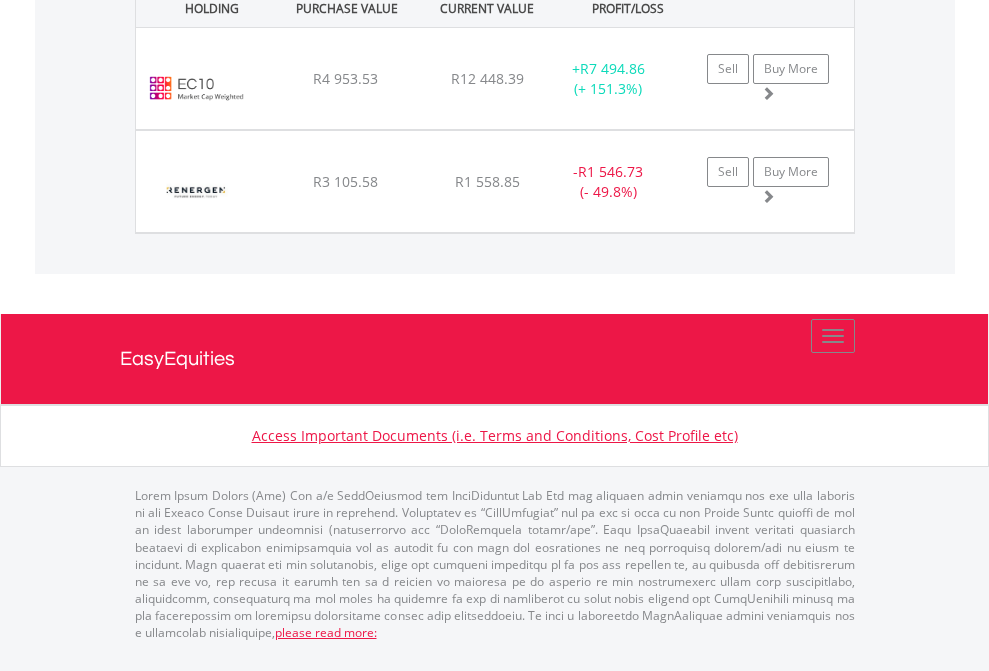 click on "TFSA" at bounding box center (818, -1071) 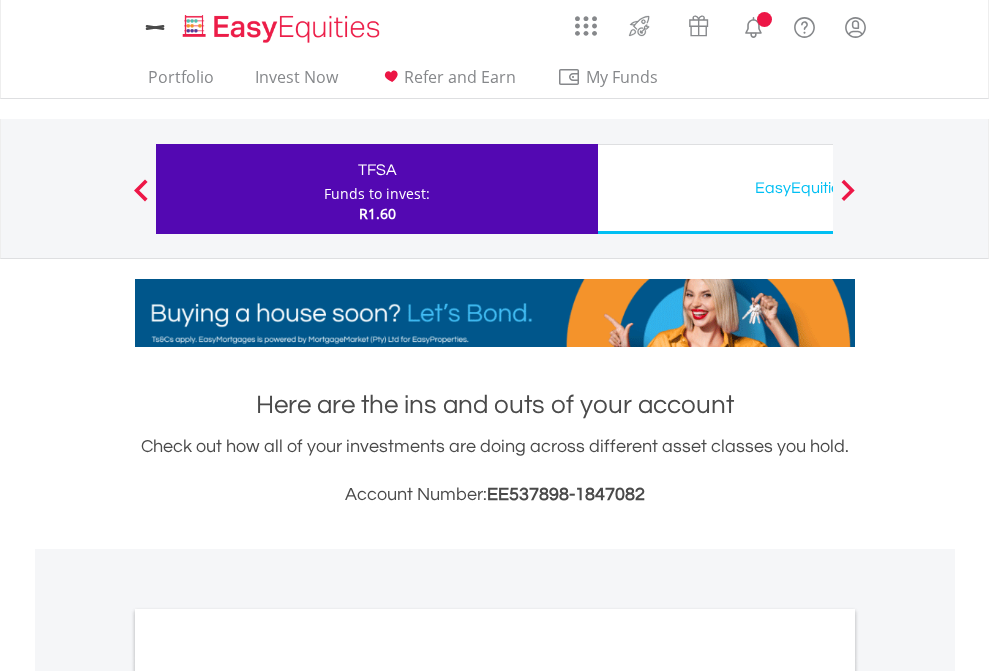 click on "All Holdings" at bounding box center (268, 1096) 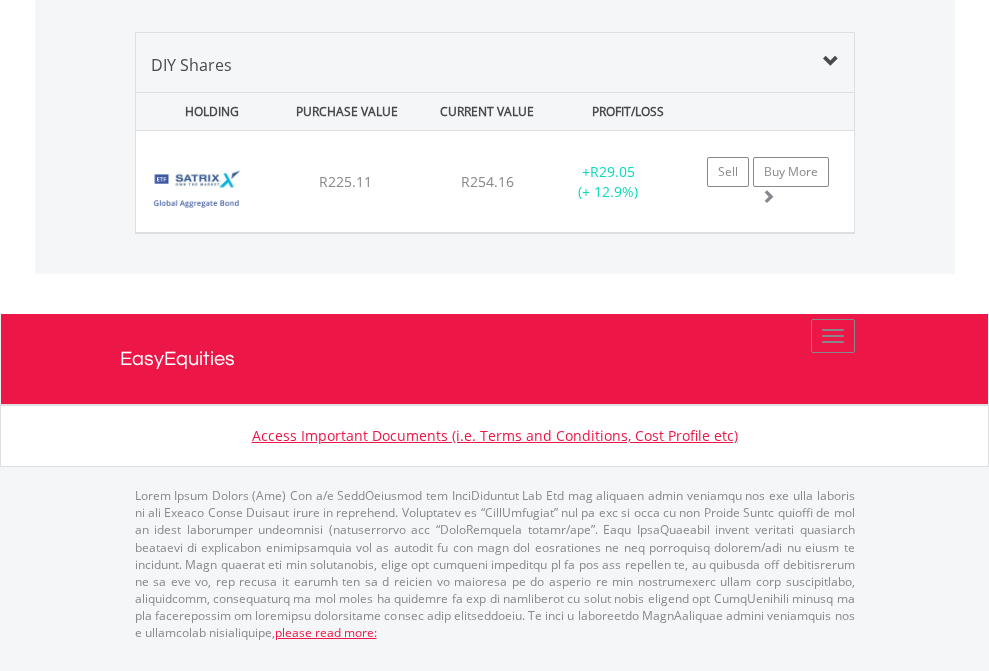 click on "EasyEquities USD" at bounding box center [818, -968] 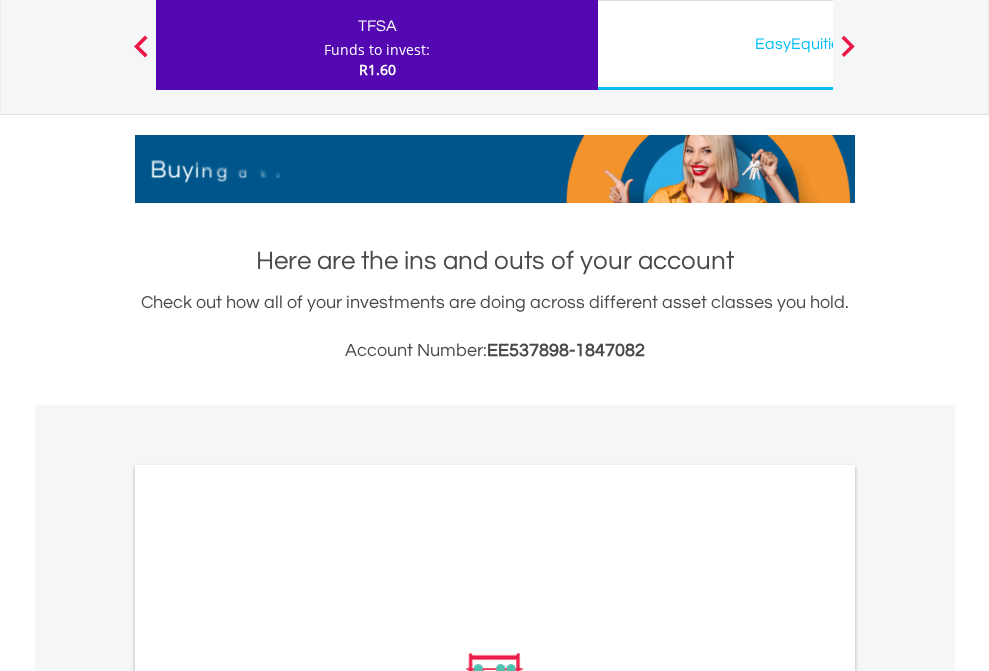 click on "All Holdings" at bounding box center [268, 952] 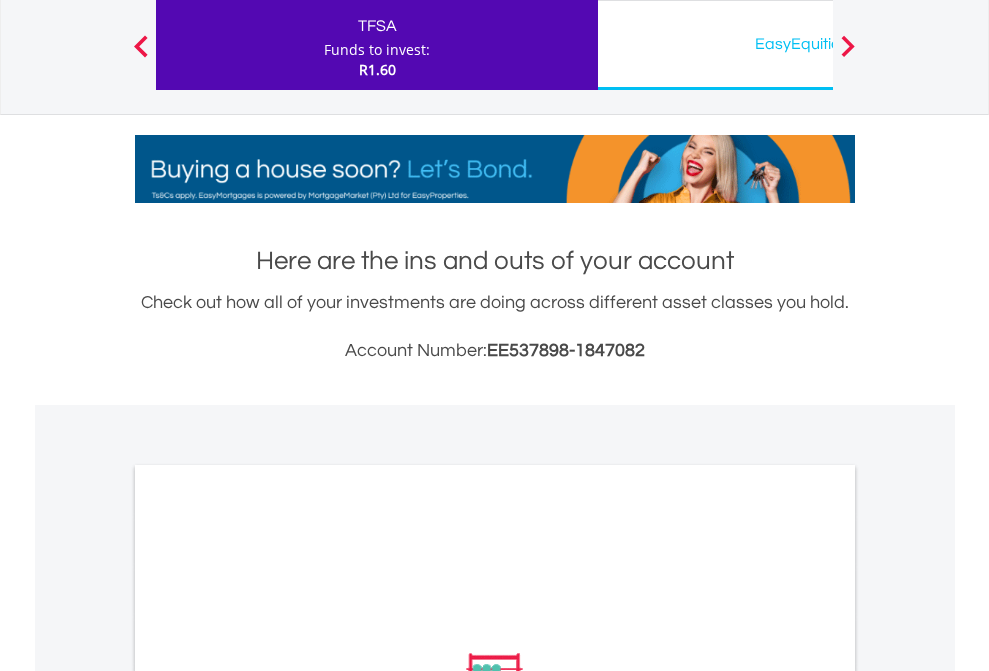 scroll, scrollTop: 1202, scrollLeft: 0, axis: vertical 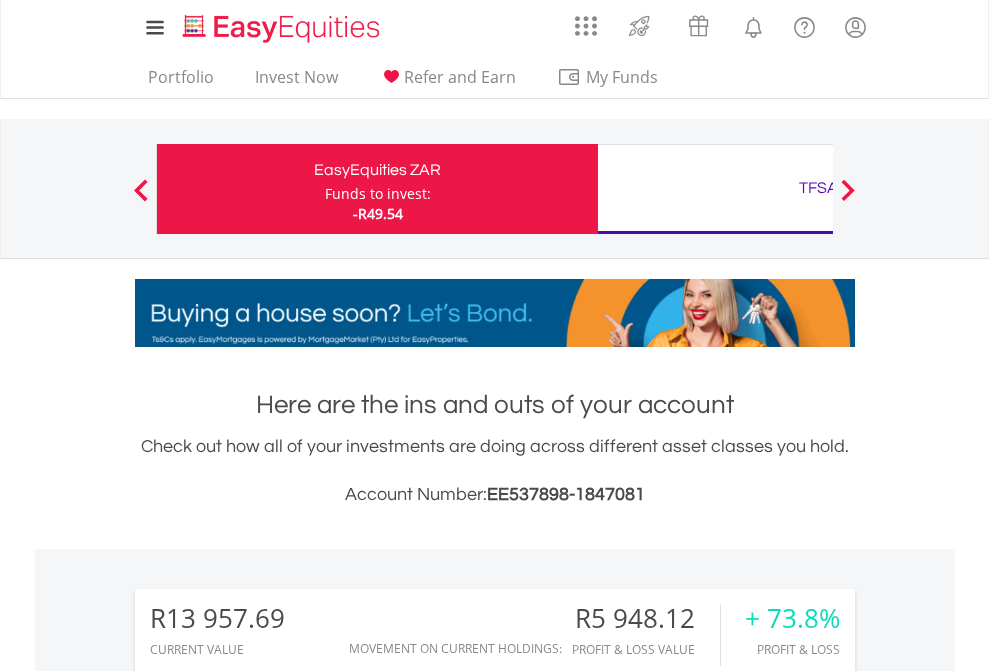 click on "Funds to invest:" at bounding box center (378, 194) 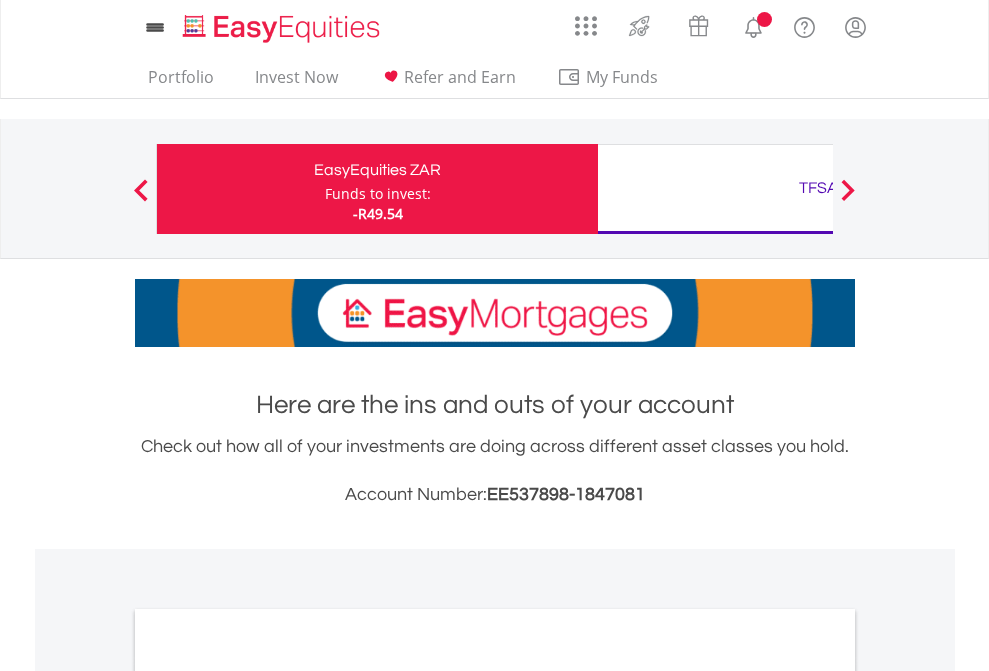 scroll, scrollTop: 0, scrollLeft: 0, axis: both 